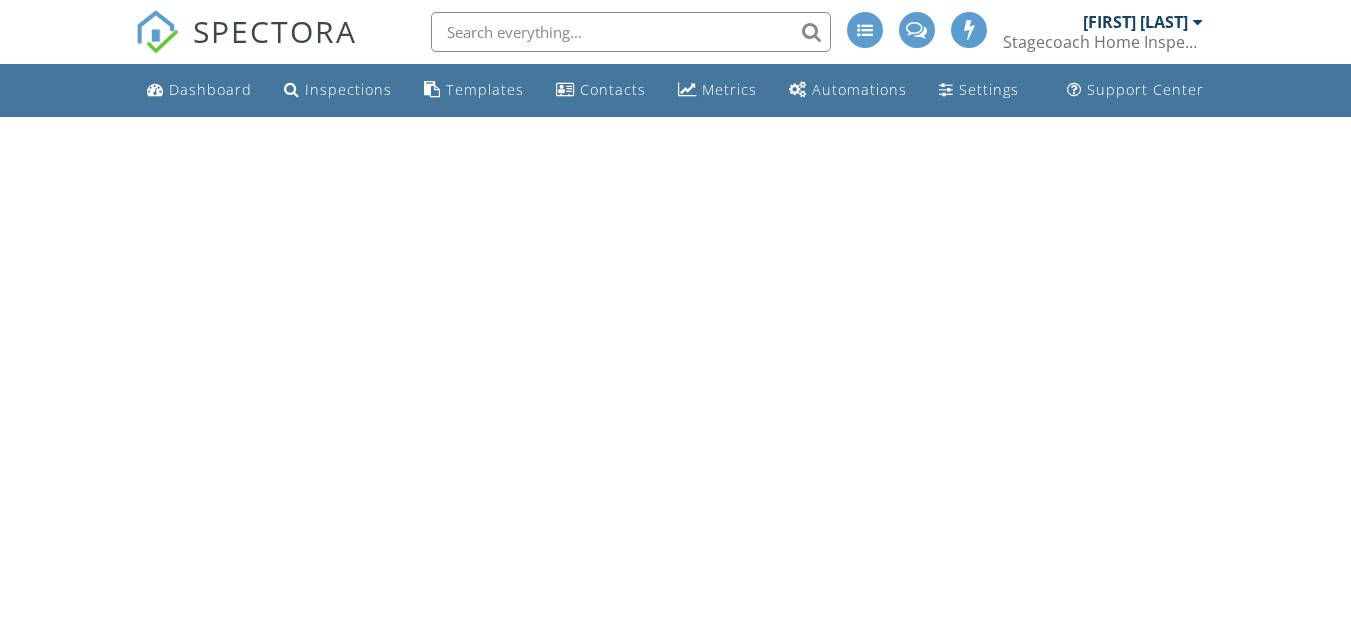 scroll, scrollTop: 0, scrollLeft: 0, axis: both 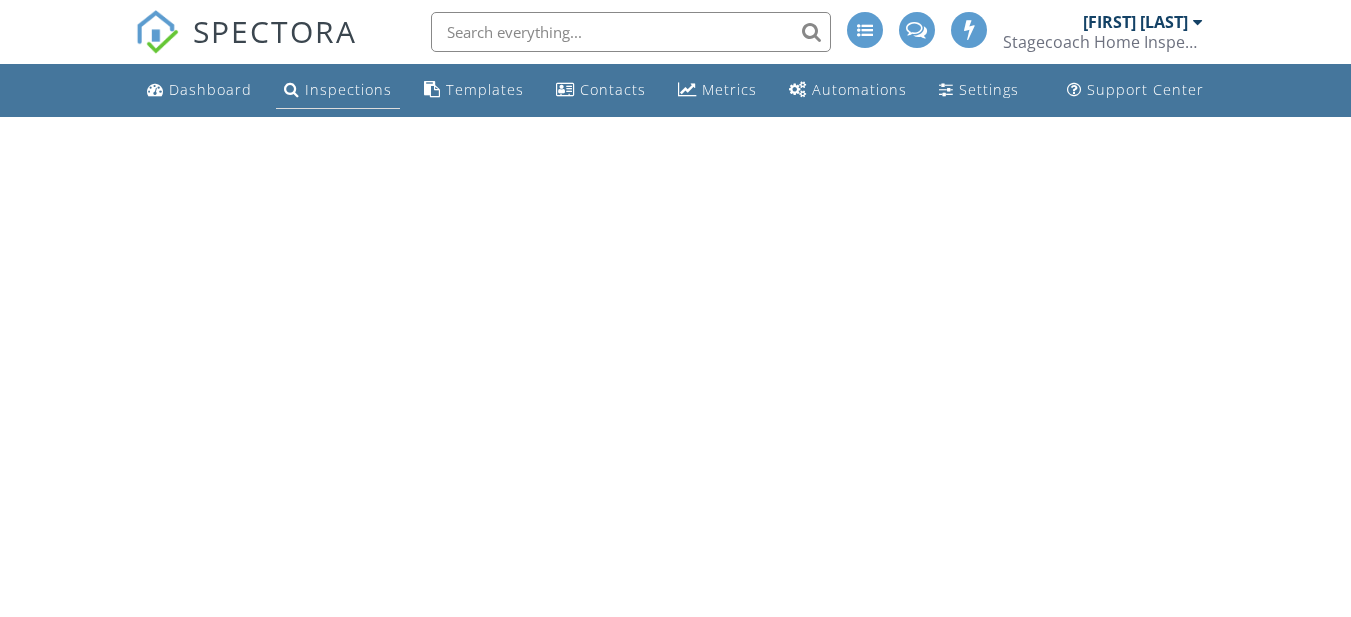 click on "Inspections" at bounding box center [348, 89] 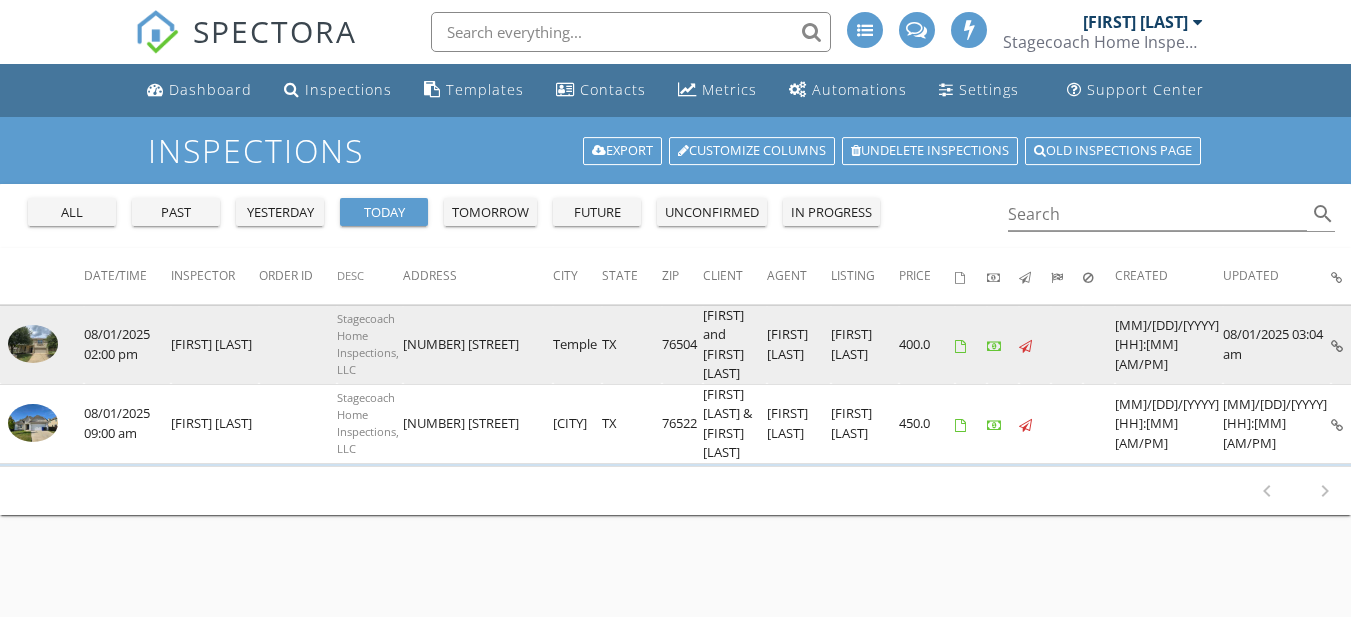 click at bounding box center [33, 344] 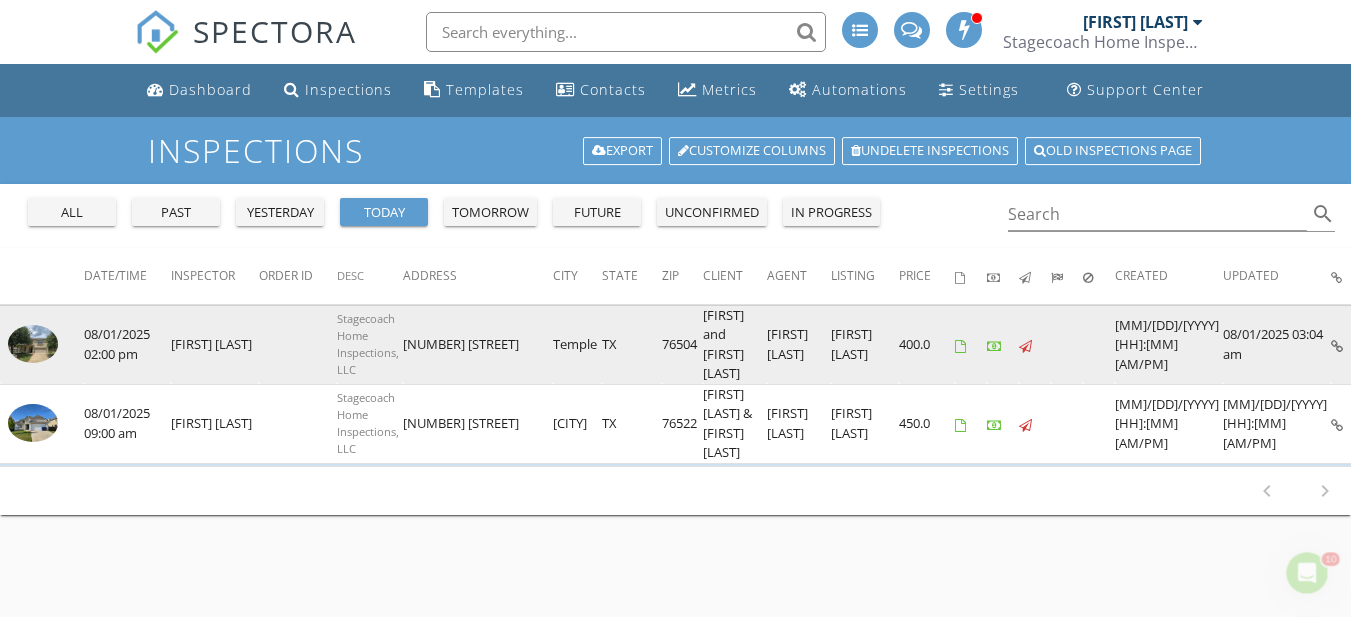 scroll, scrollTop: 0, scrollLeft: 0, axis: both 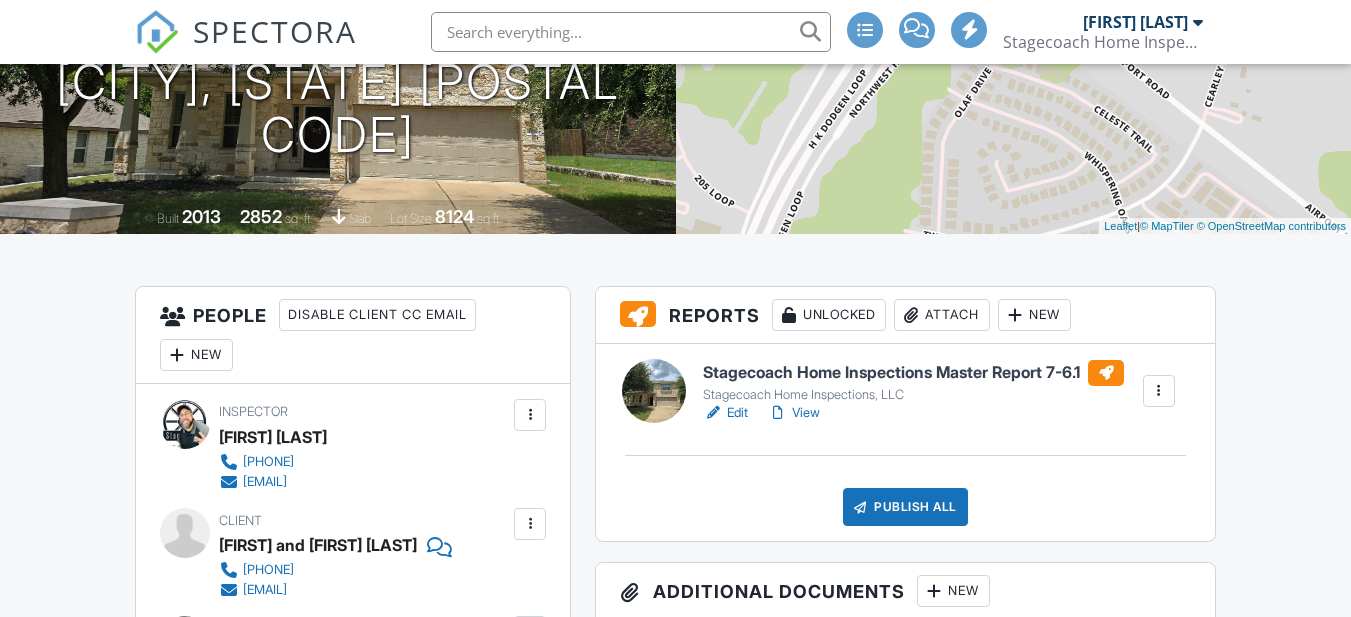 click on "Edit" at bounding box center [725, 413] 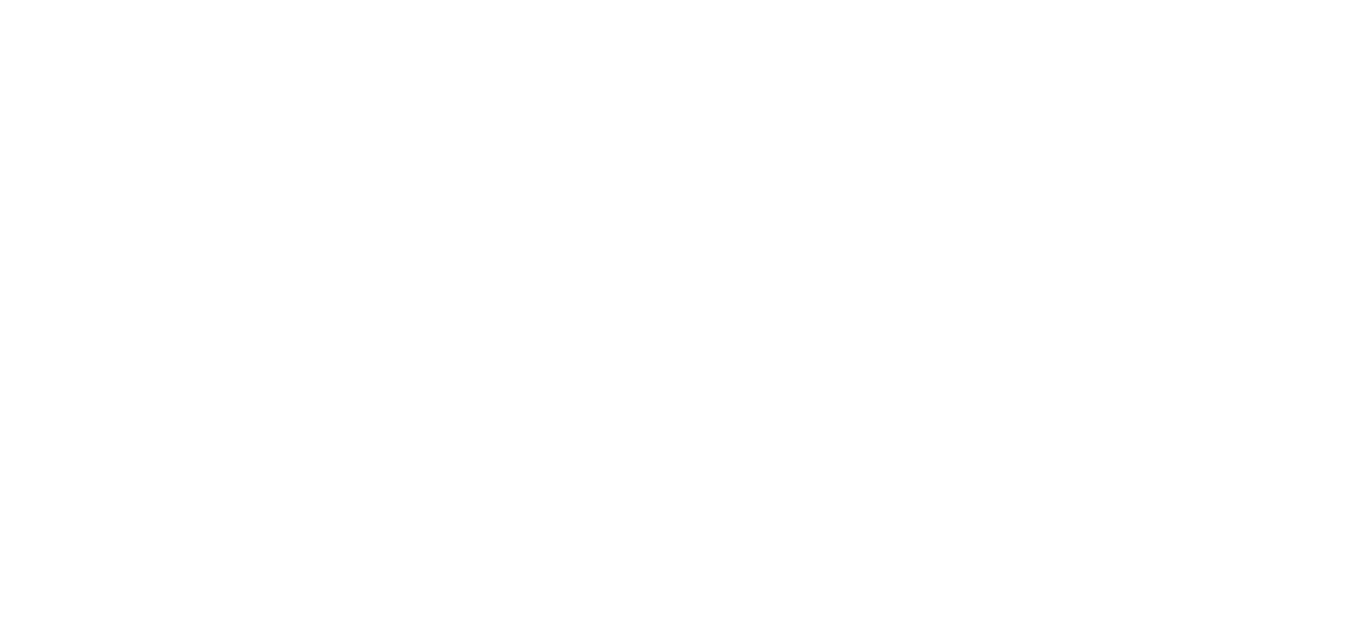 scroll, scrollTop: 0, scrollLeft: 0, axis: both 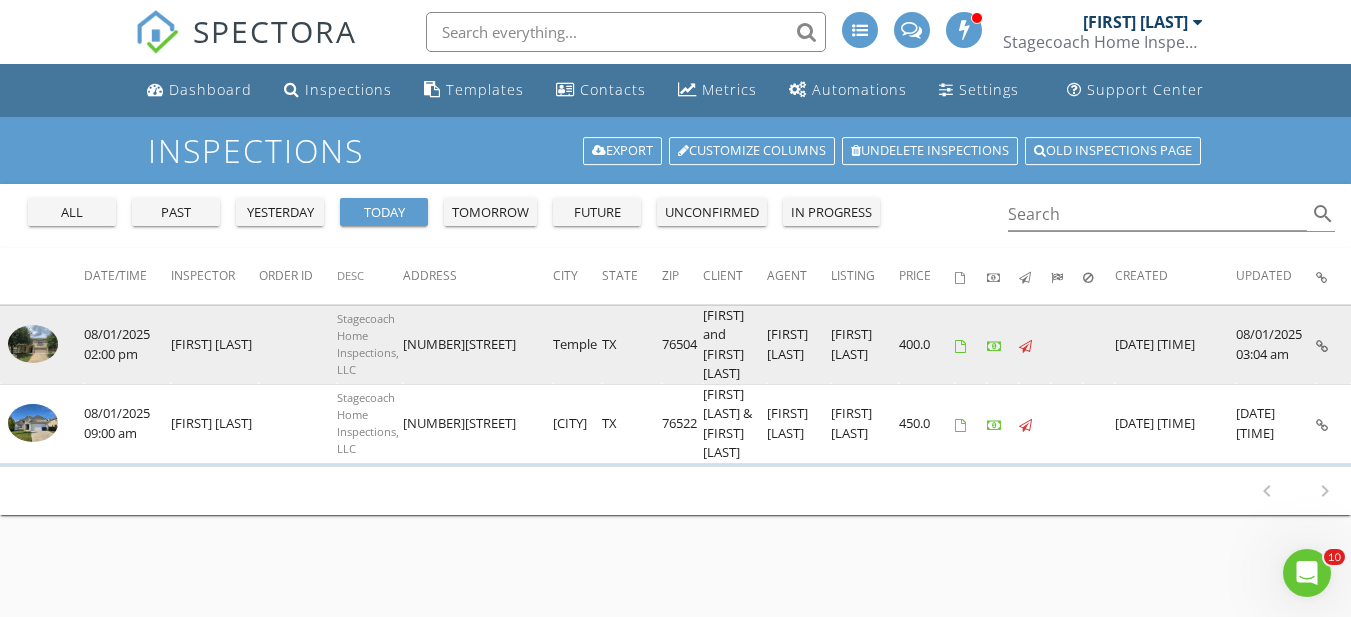 click at bounding box center (33, 344) 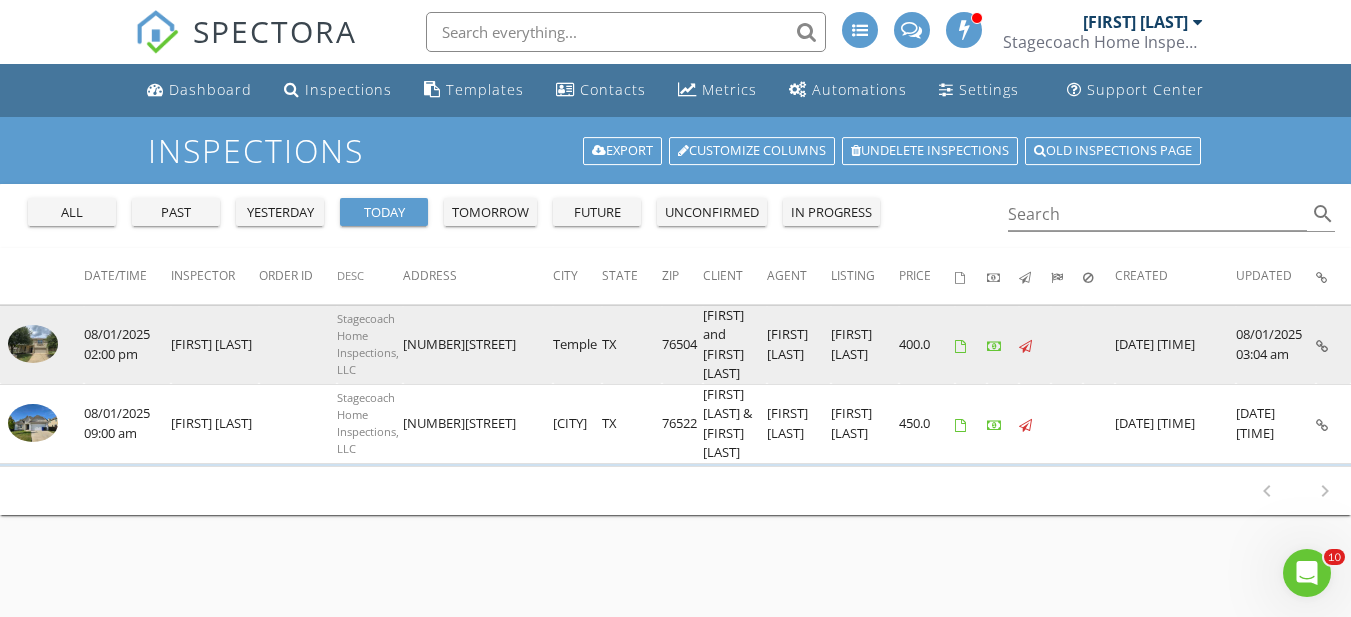 click at bounding box center [33, 344] 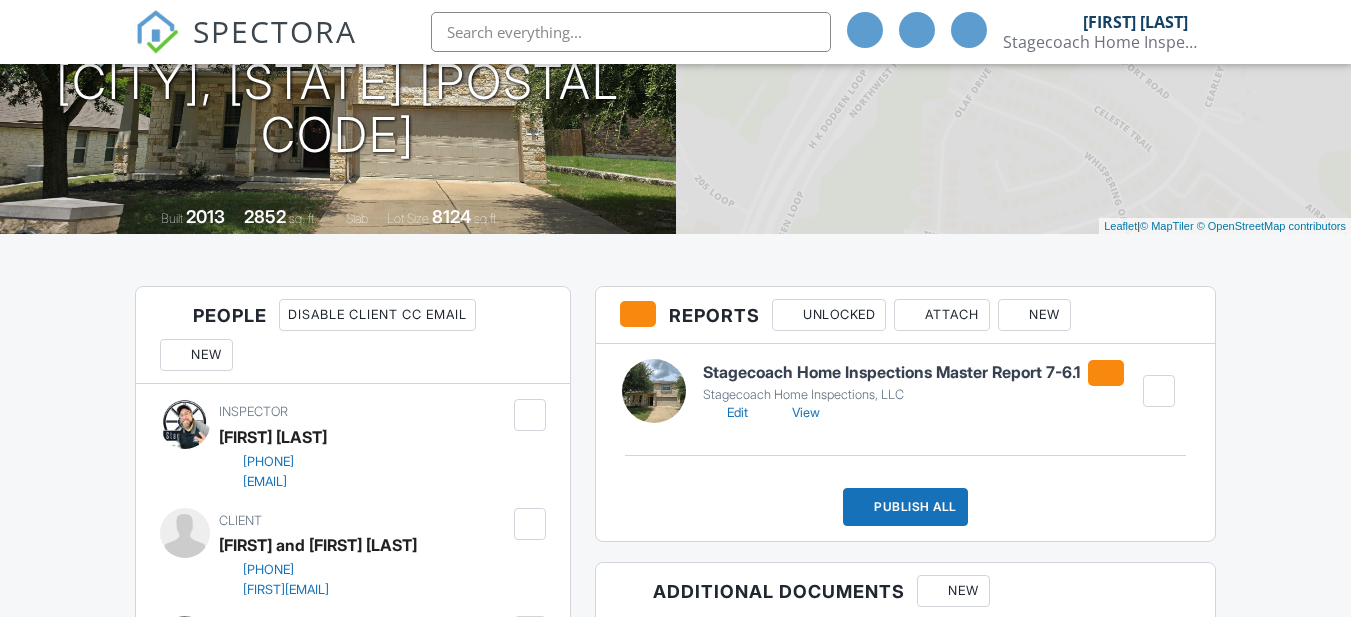 scroll, scrollTop: 300, scrollLeft: 0, axis: vertical 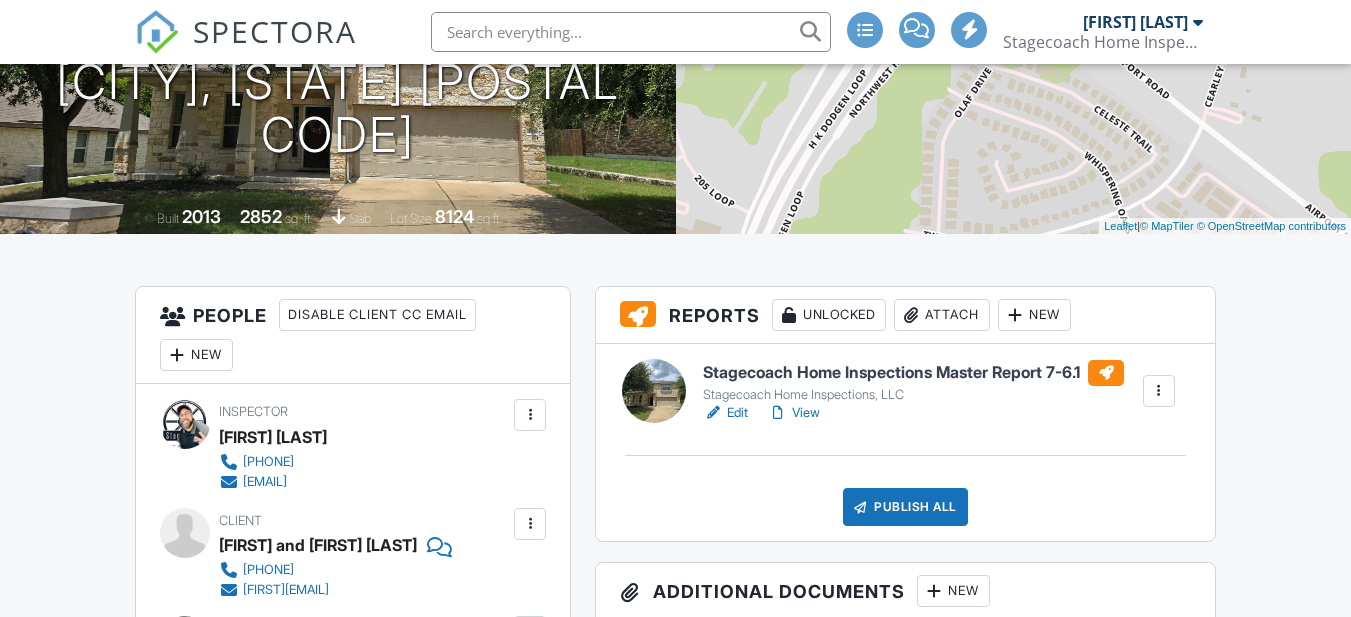 click on "Edit" at bounding box center (725, 413) 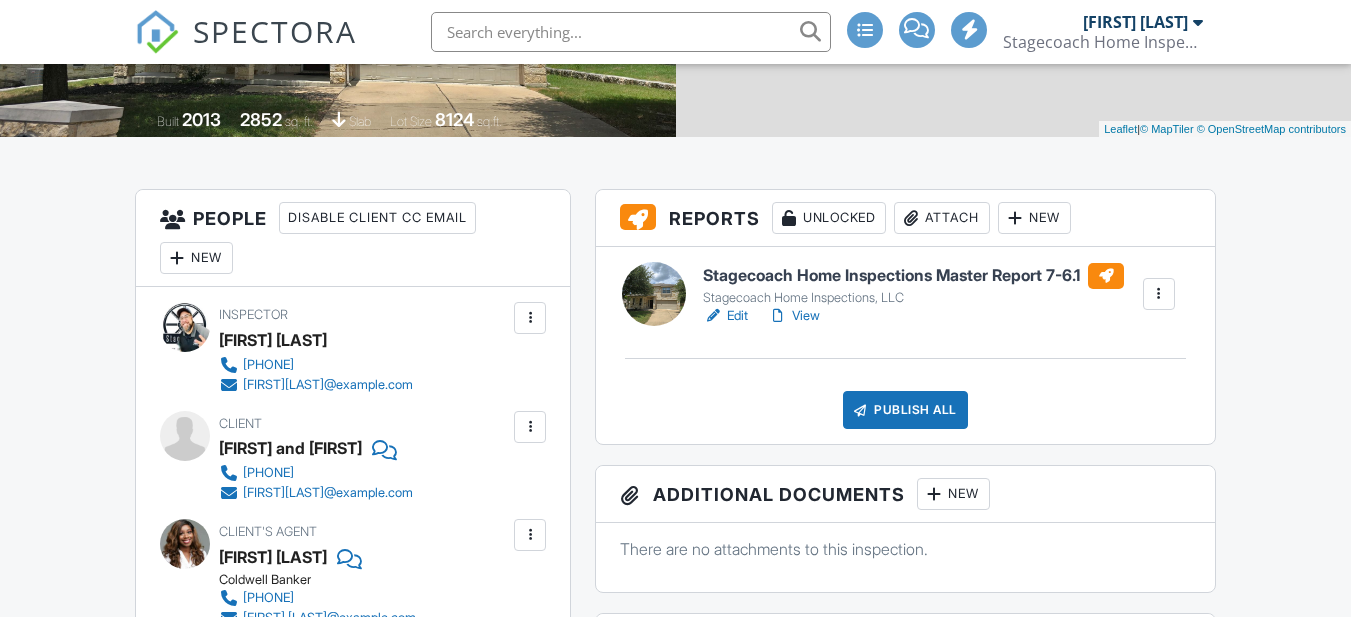 scroll, scrollTop: 400, scrollLeft: 0, axis: vertical 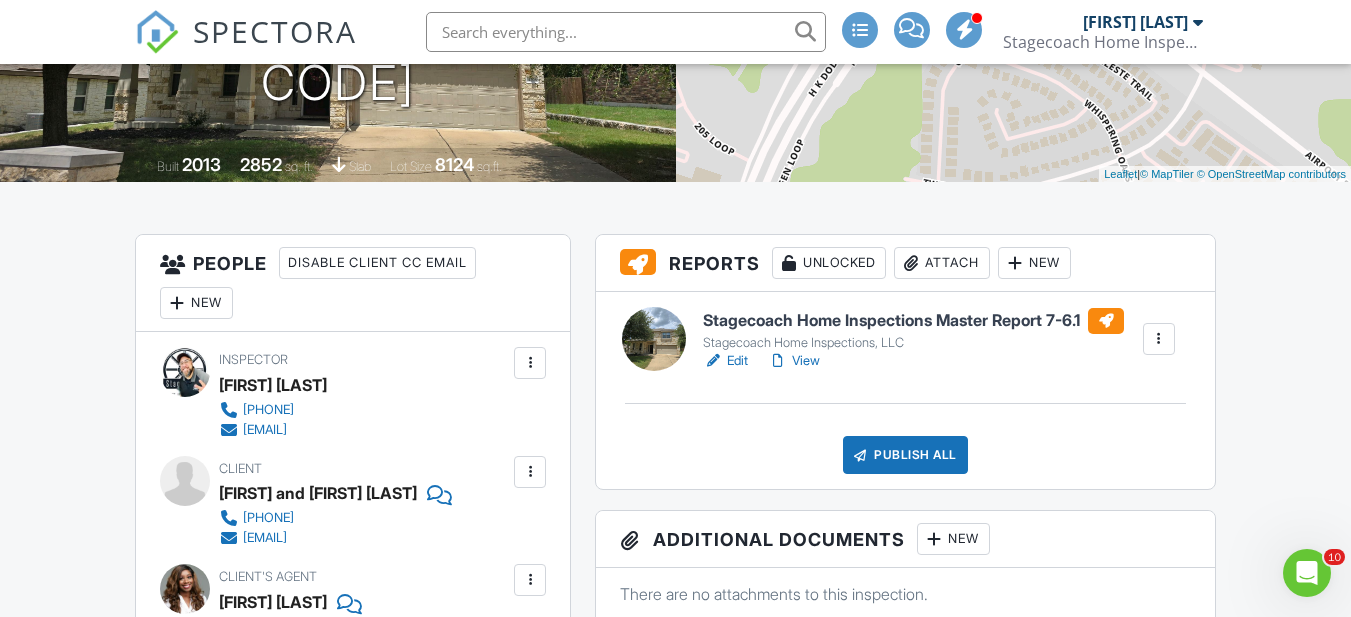 click on "Edit" at bounding box center (725, 361) 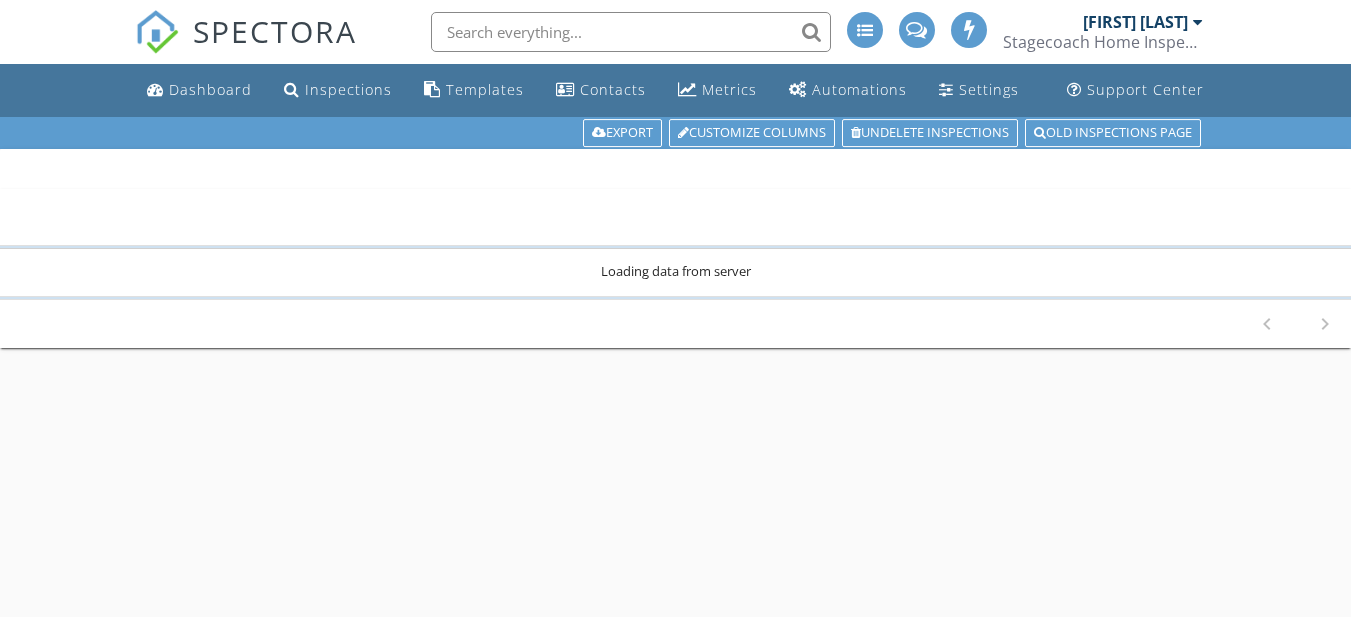 scroll, scrollTop: 0, scrollLeft: 0, axis: both 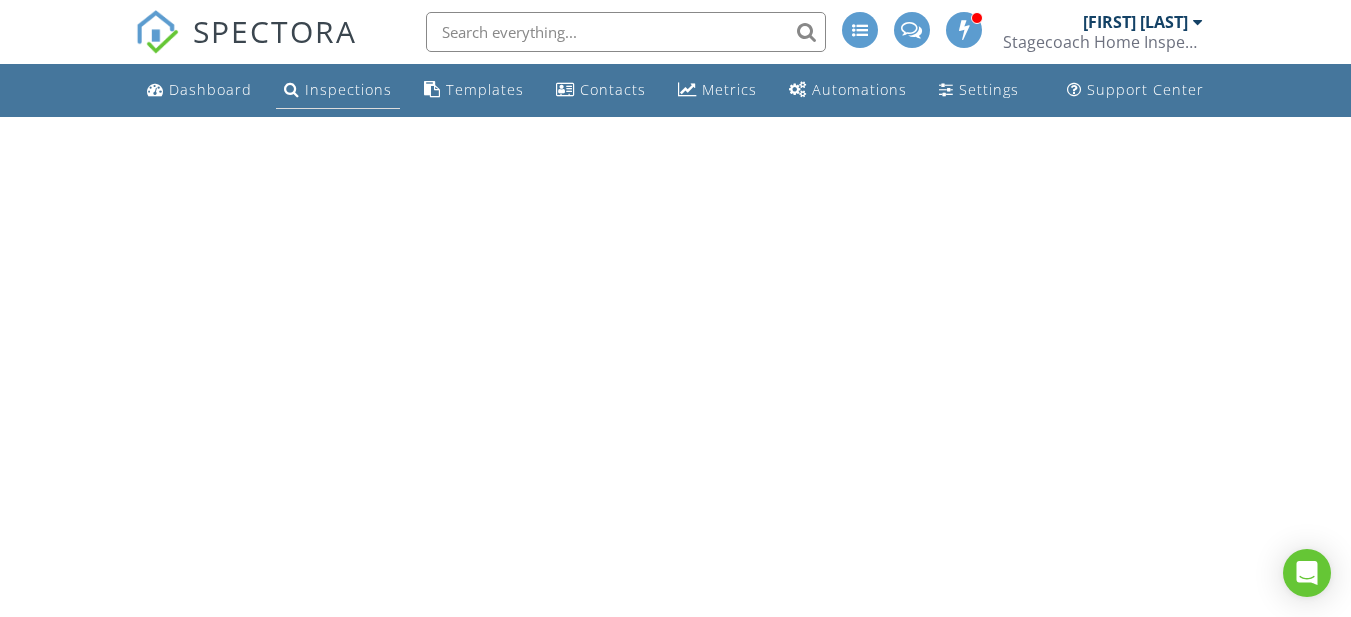 click on "Inspections" at bounding box center (348, 89) 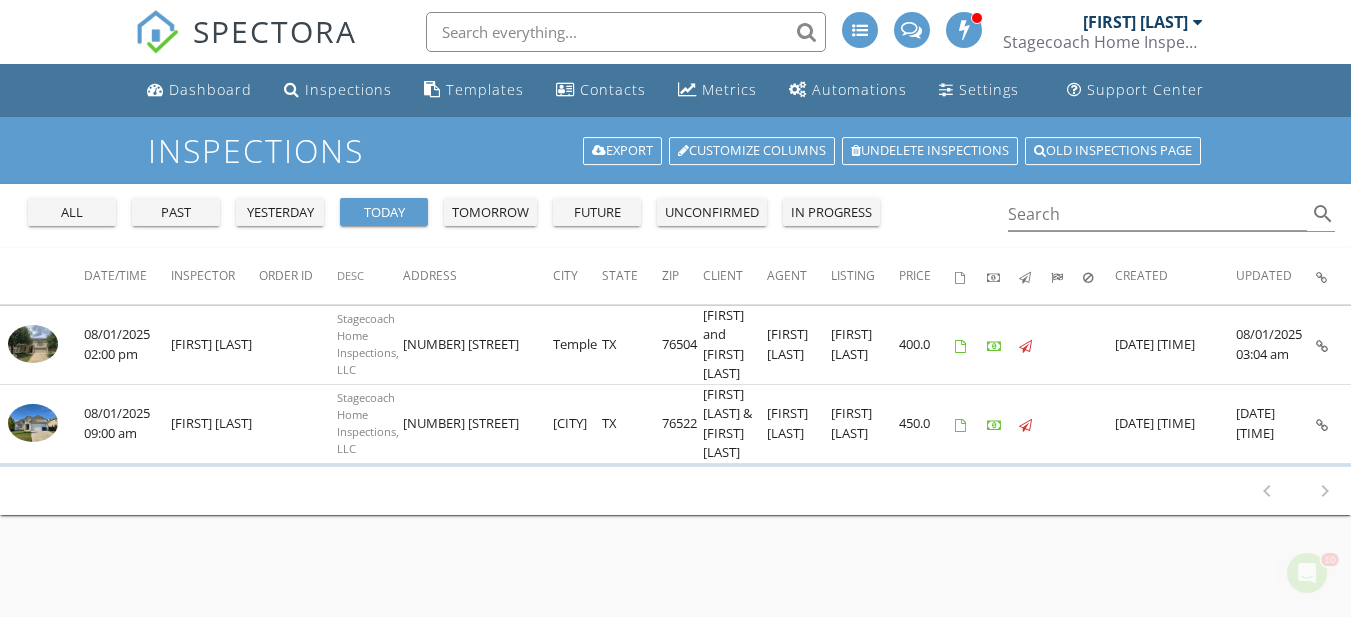 scroll, scrollTop: 0, scrollLeft: 0, axis: both 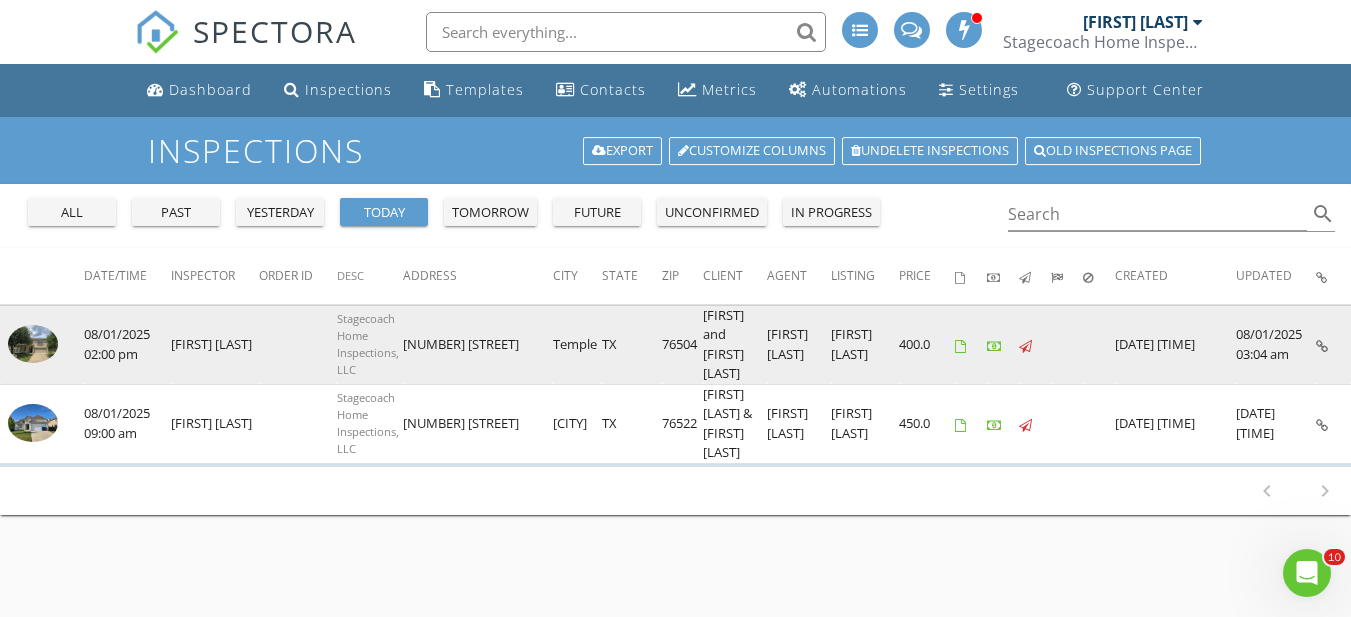 click at bounding box center [33, 344] 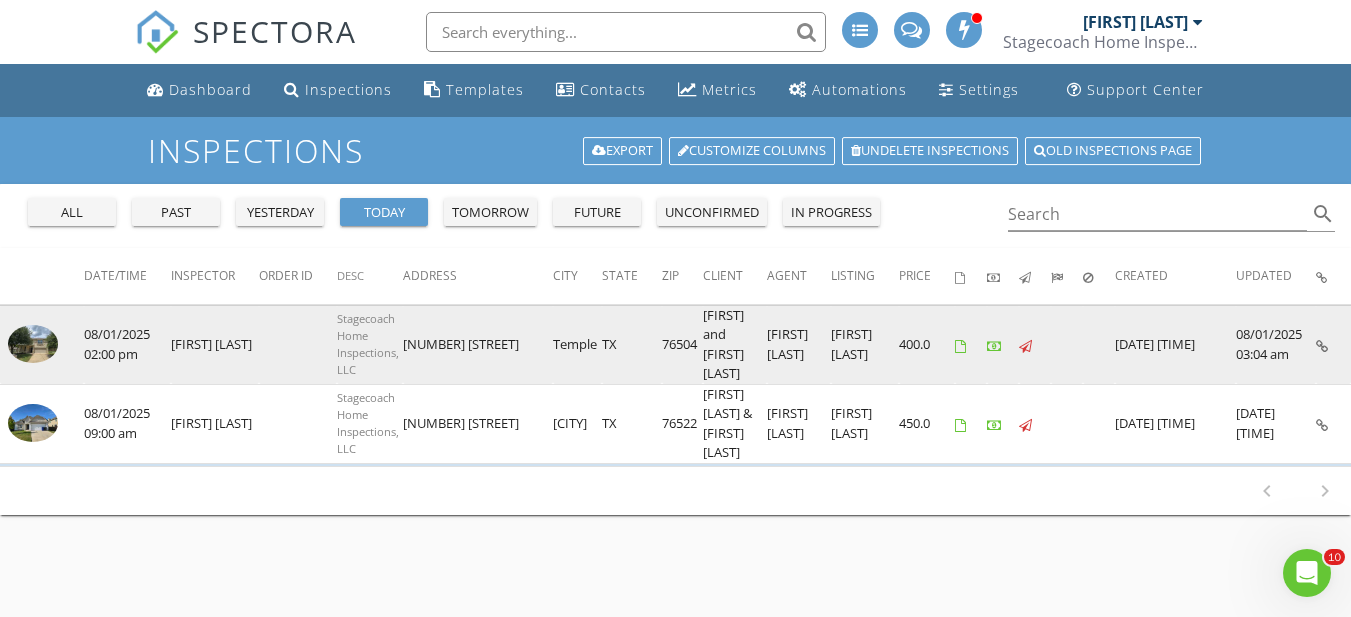 click at bounding box center [33, 344] 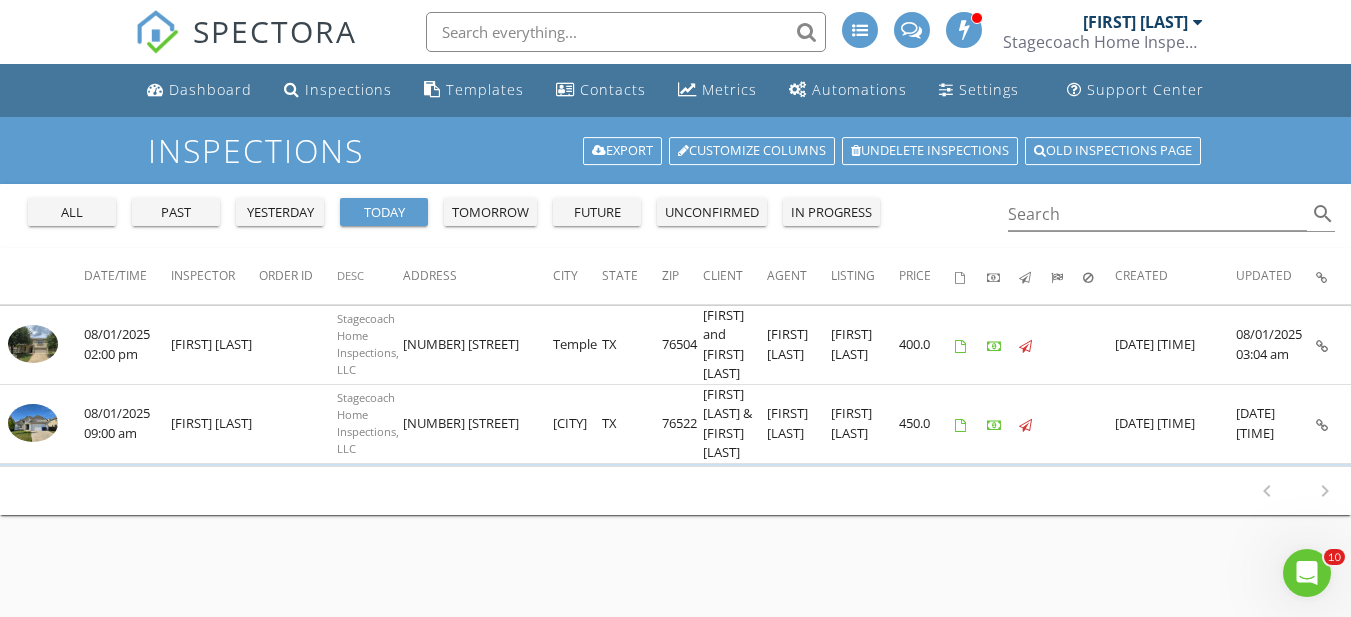 click on "tomorrow" at bounding box center (490, 213) 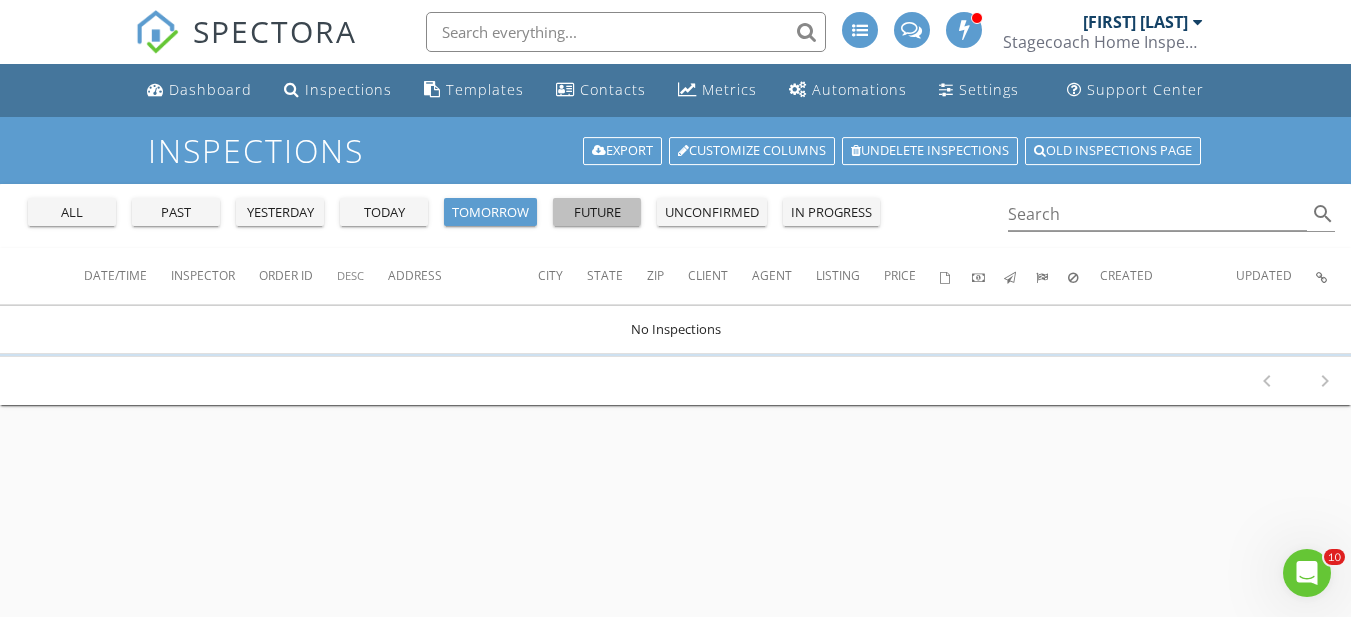 click on "future" at bounding box center (597, 213) 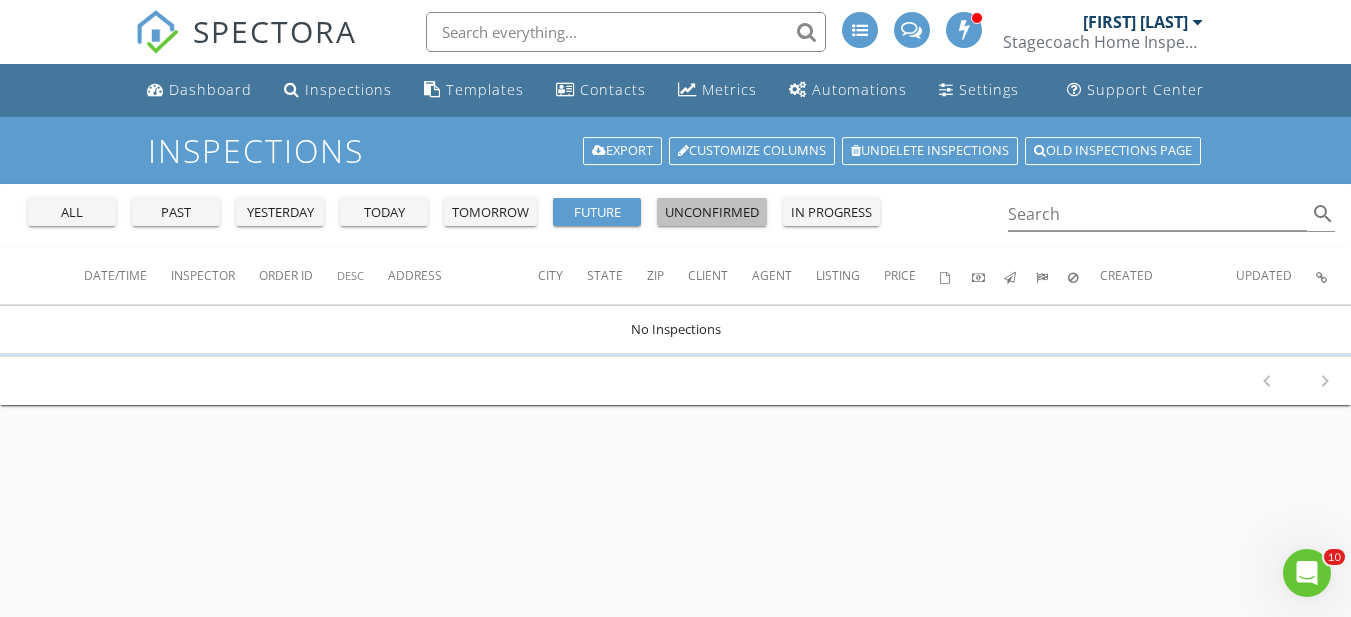 click on "unconfirmed" at bounding box center [712, 213] 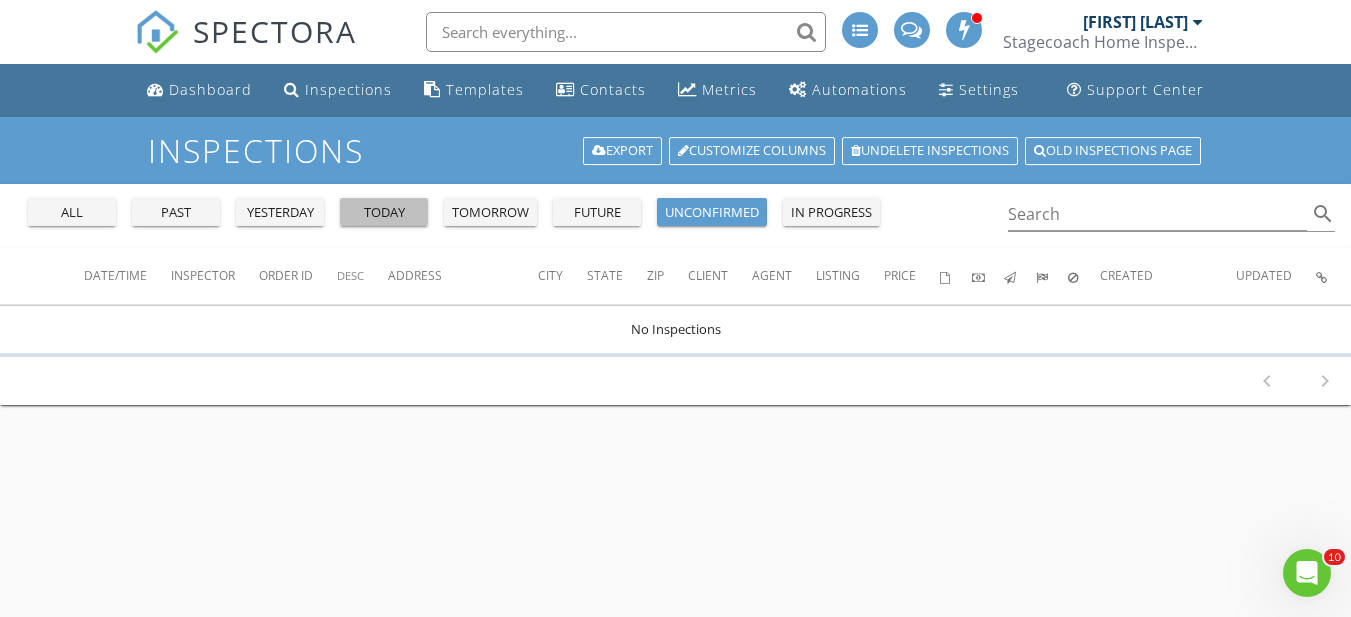 click on "today" at bounding box center [384, 213] 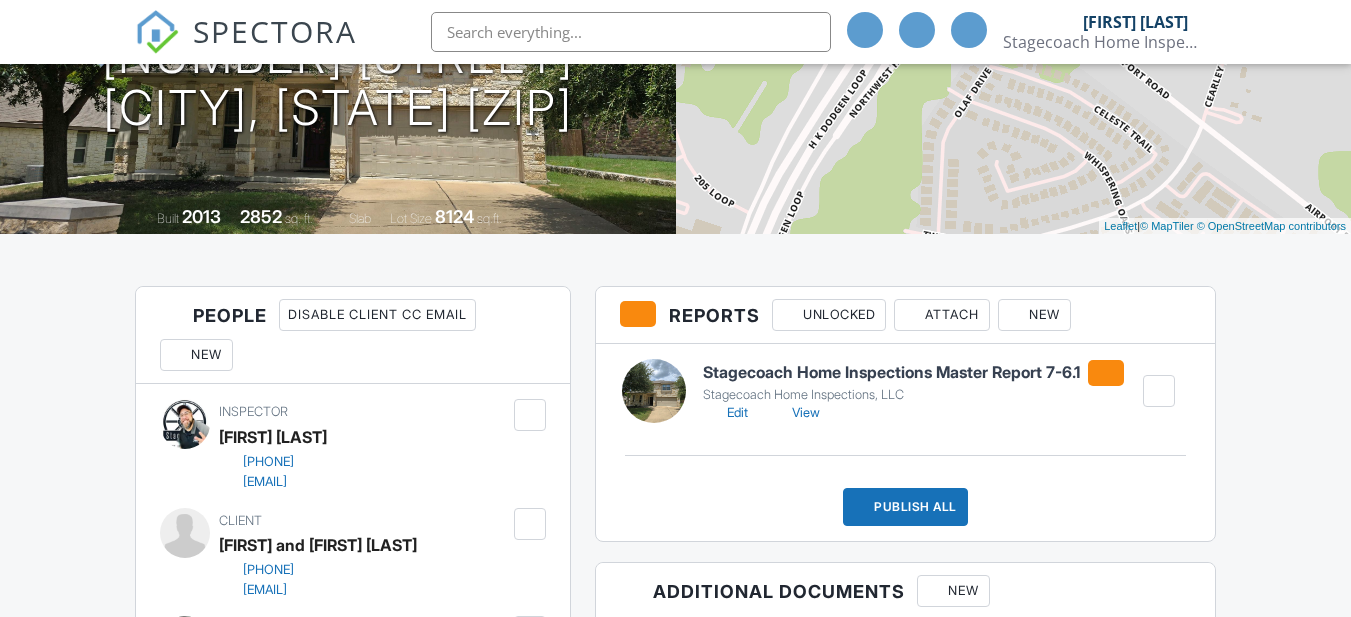 scroll, scrollTop: 300, scrollLeft: 0, axis: vertical 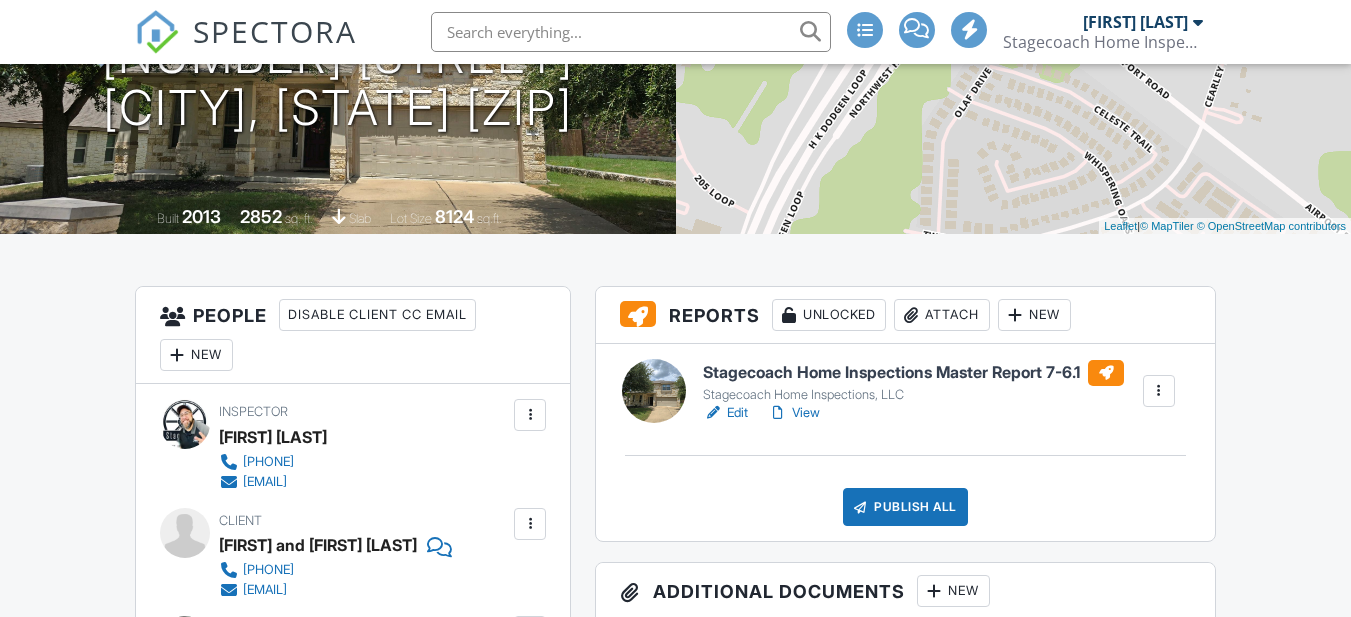 click on "Edit" at bounding box center (725, 413) 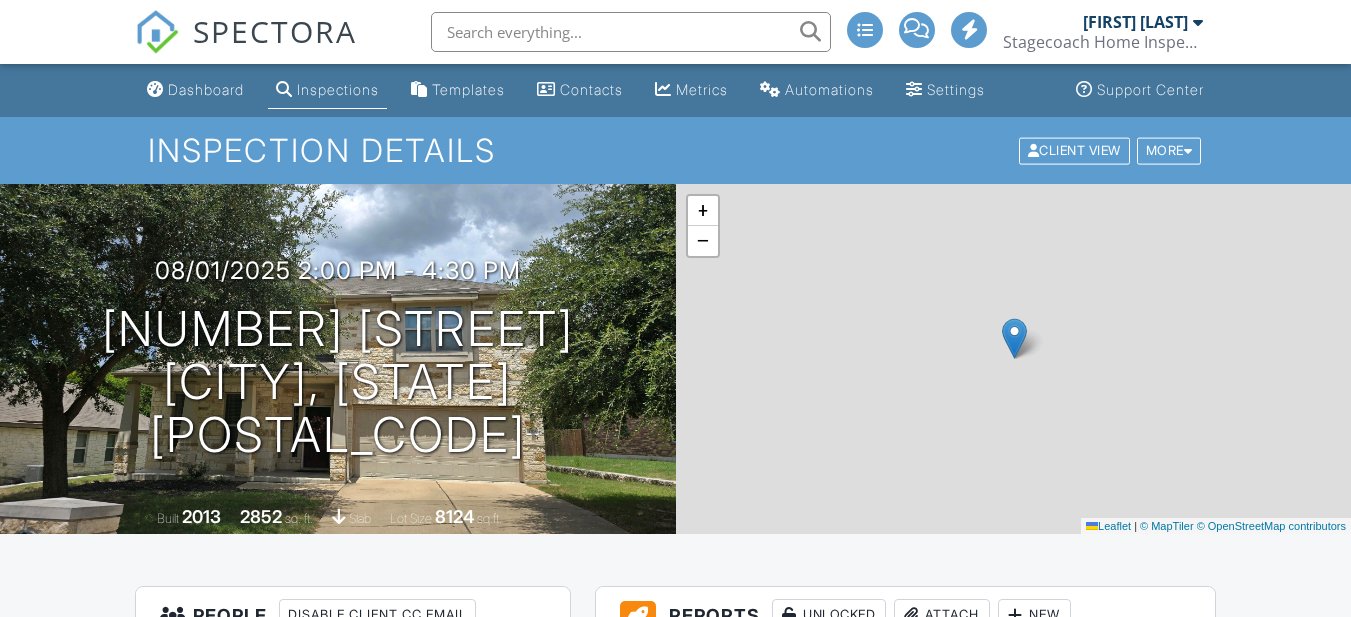 scroll, scrollTop: 300, scrollLeft: 0, axis: vertical 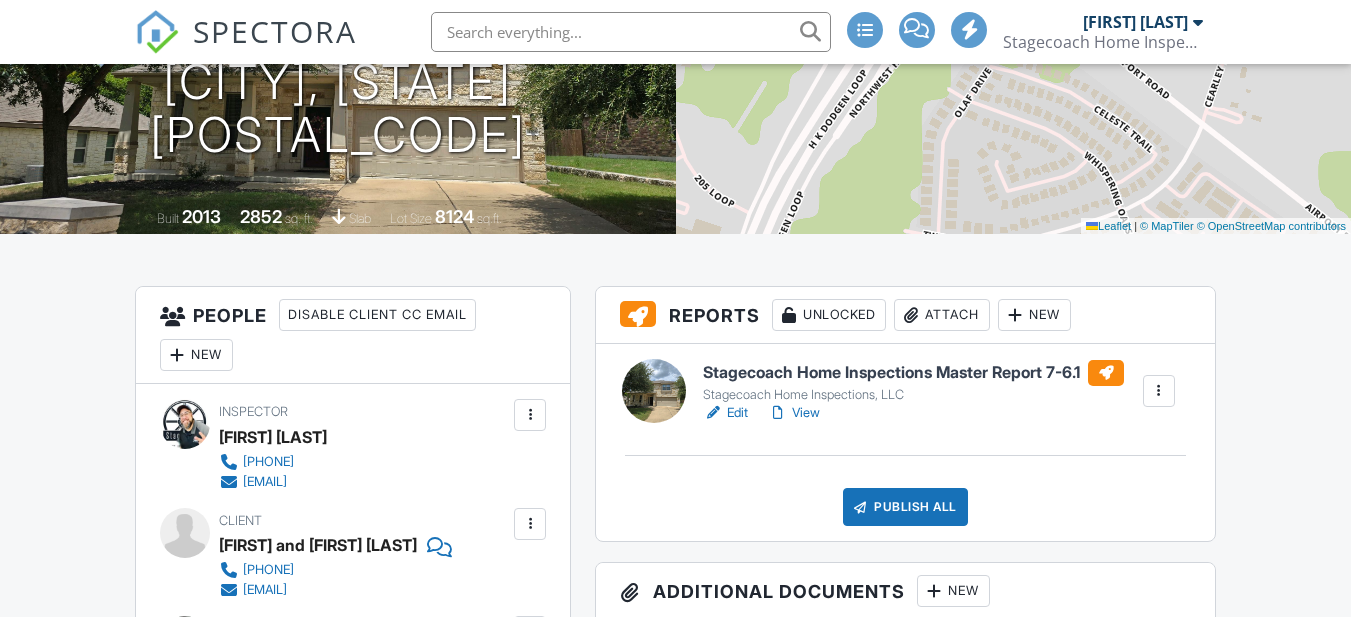 drag, startPoint x: 739, startPoint y: 407, endPoint x: 1078, endPoint y: 332, distance: 347.19736 